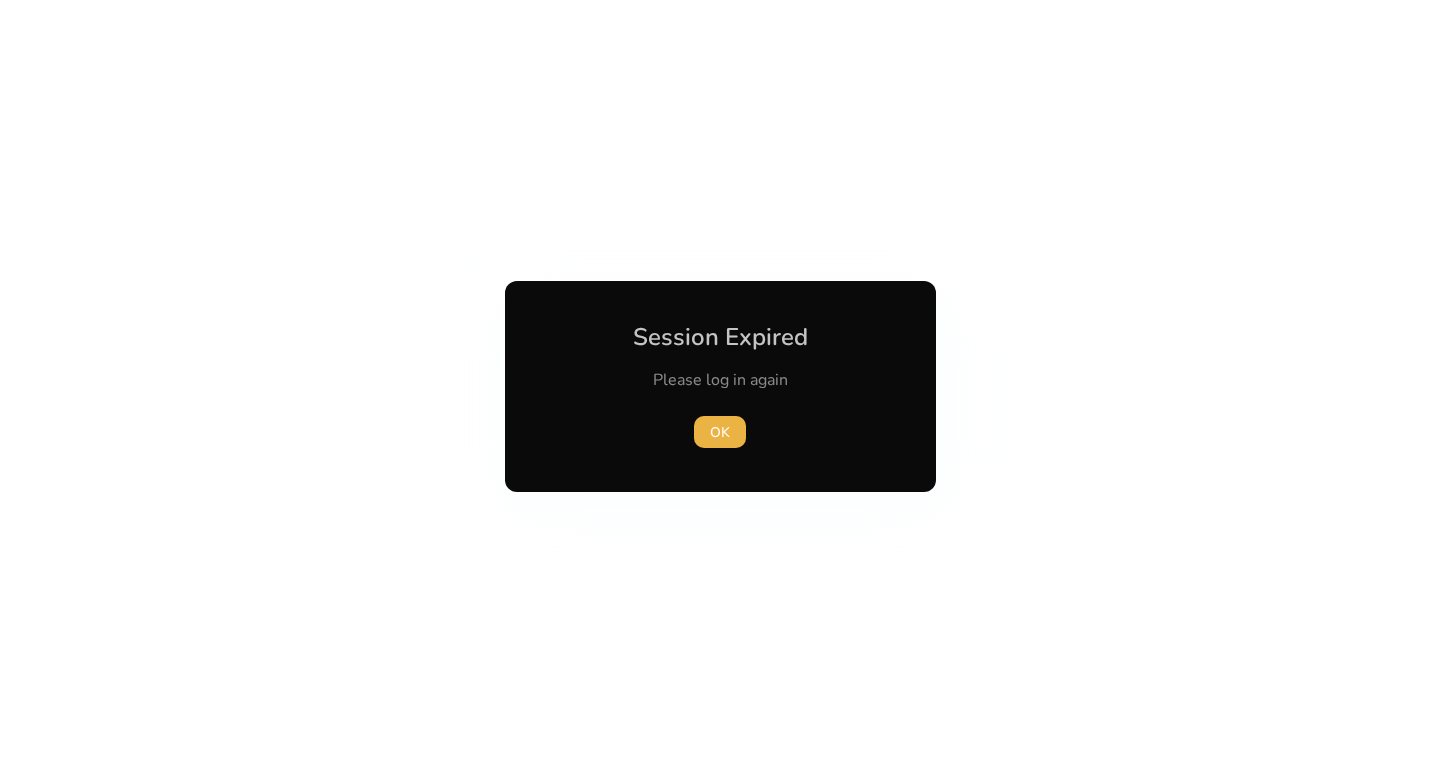 scroll, scrollTop: 0, scrollLeft: 0, axis: both 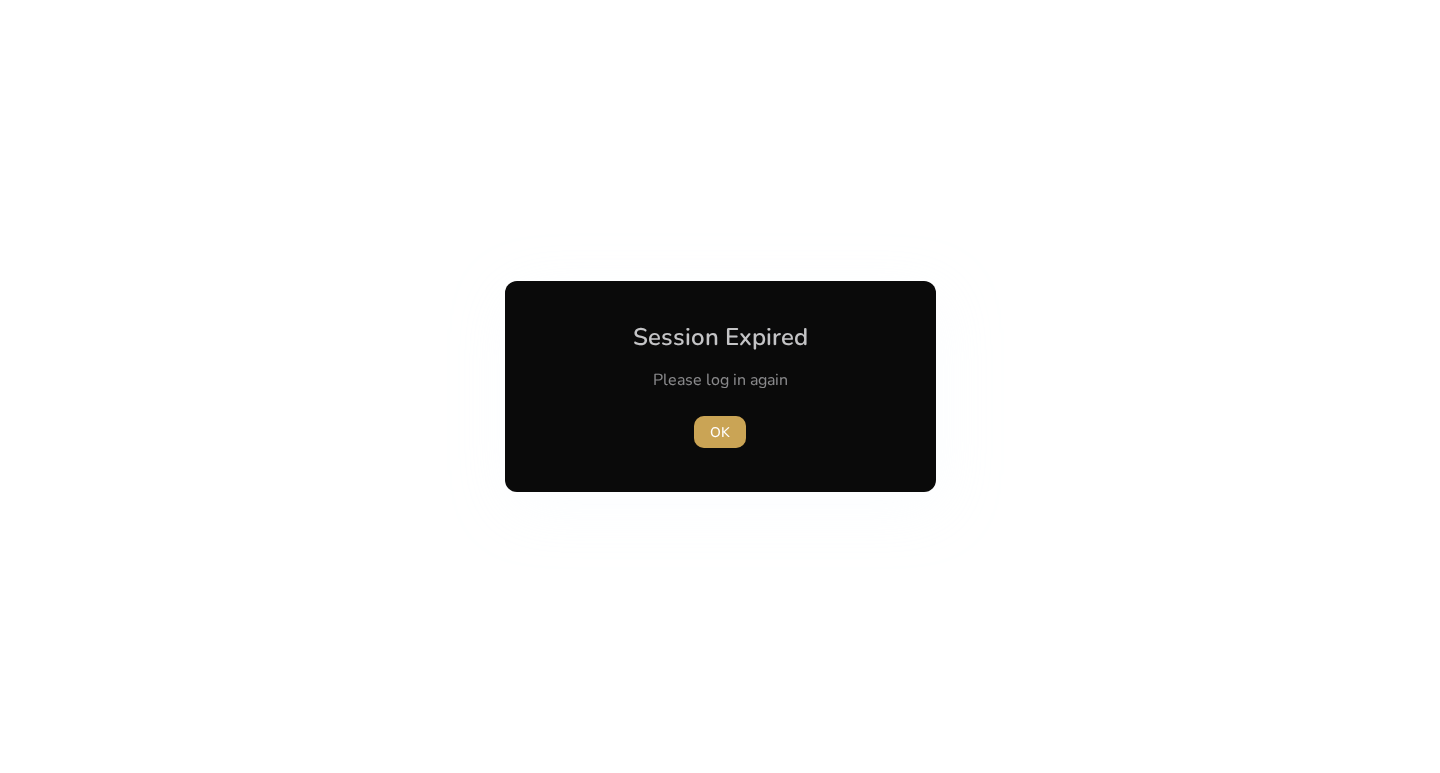 click on "OK" at bounding box center (720, 432) 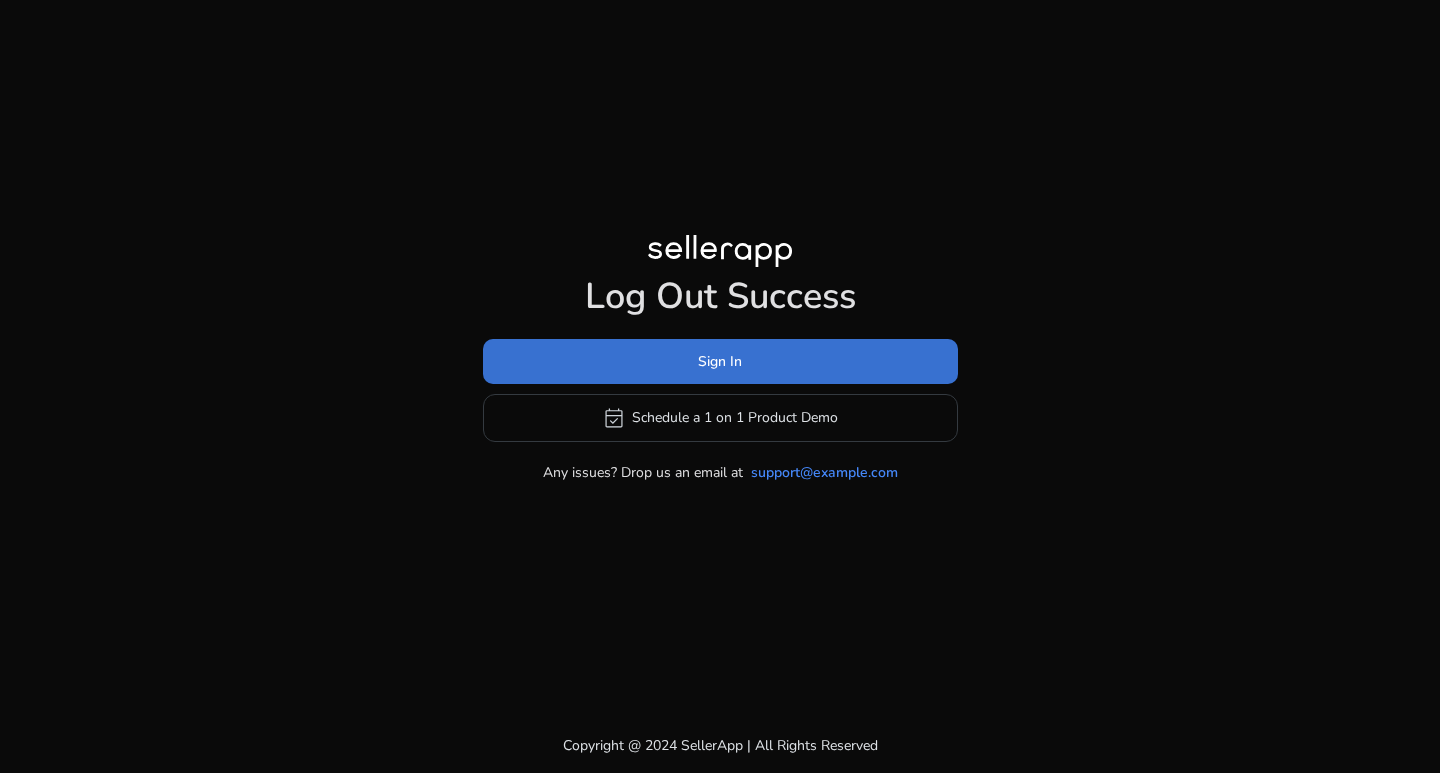 click 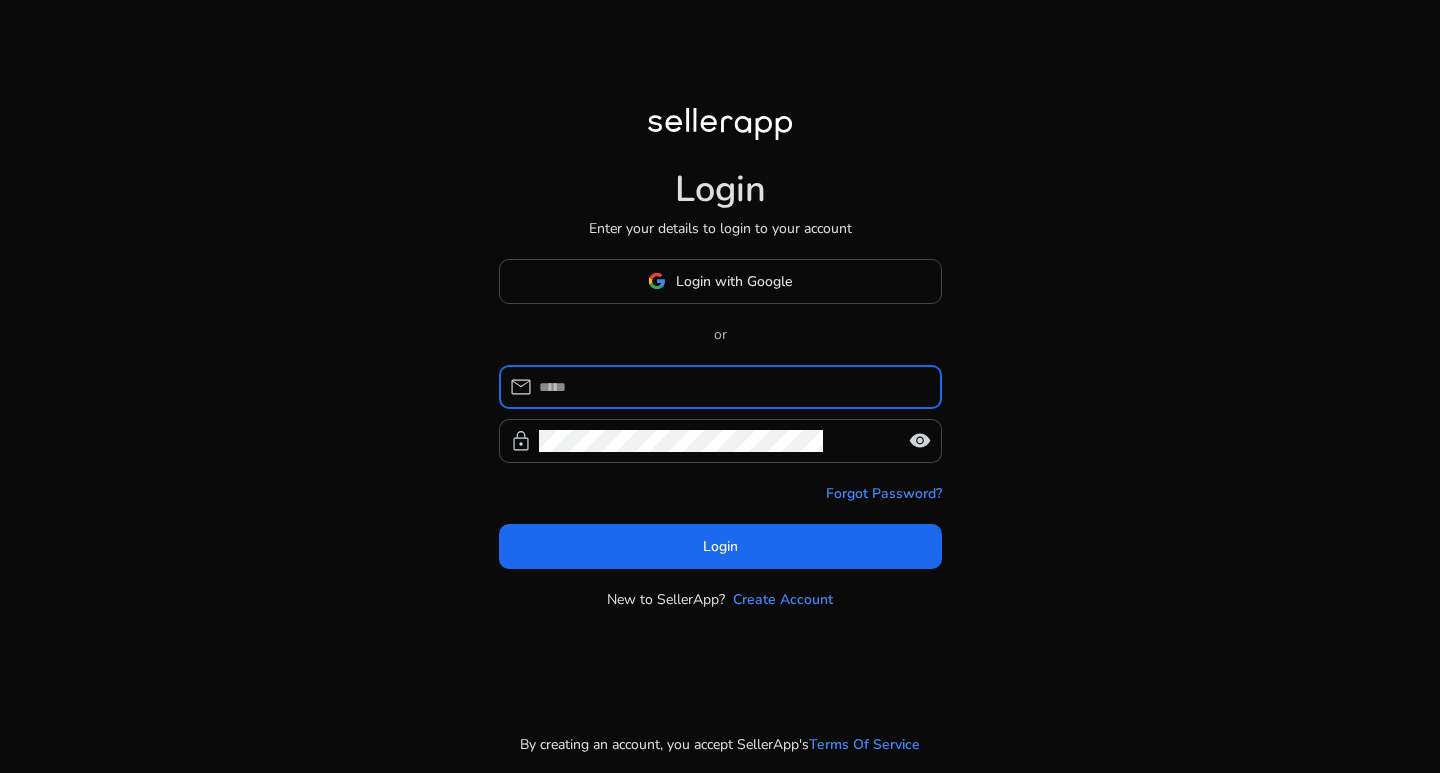 type on "**********" 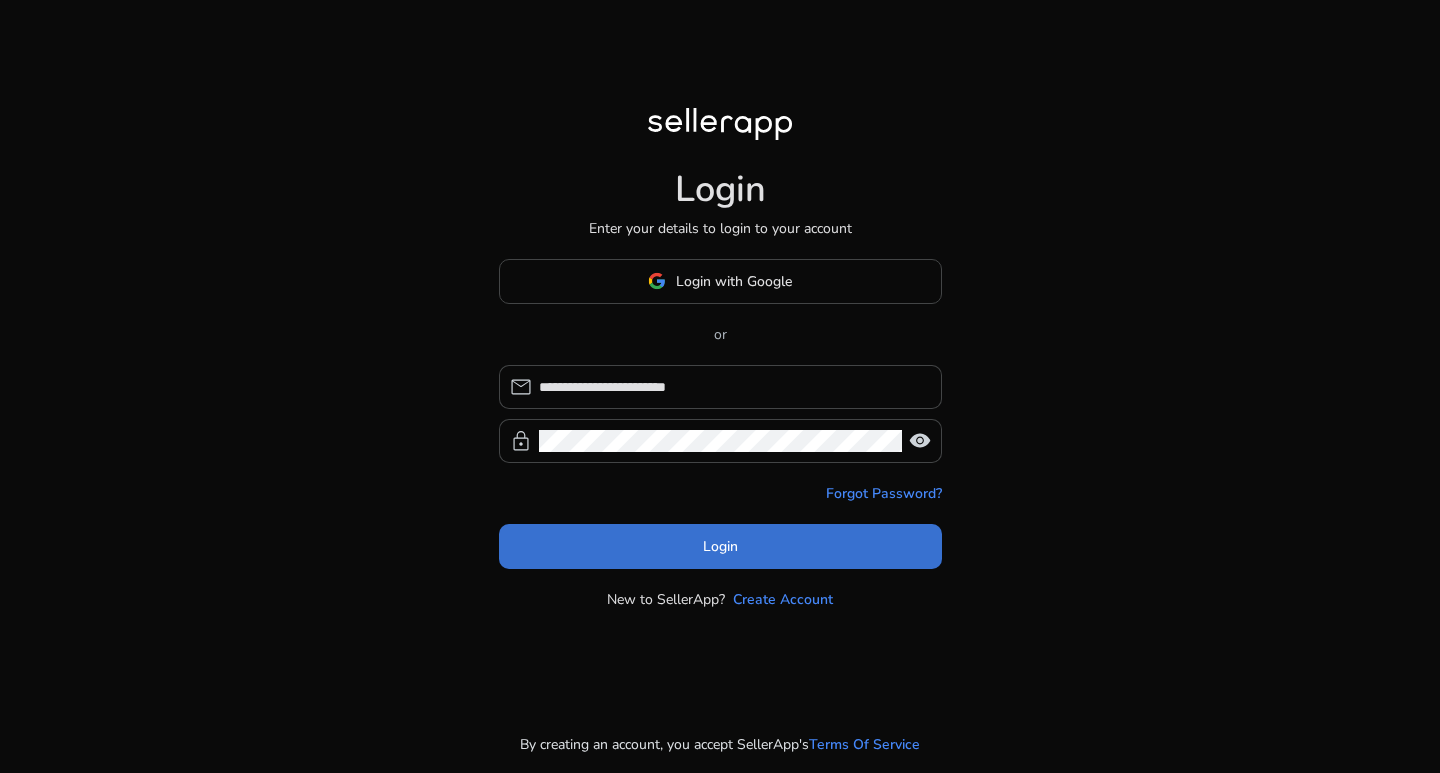 click at bounding box center [720, 546] 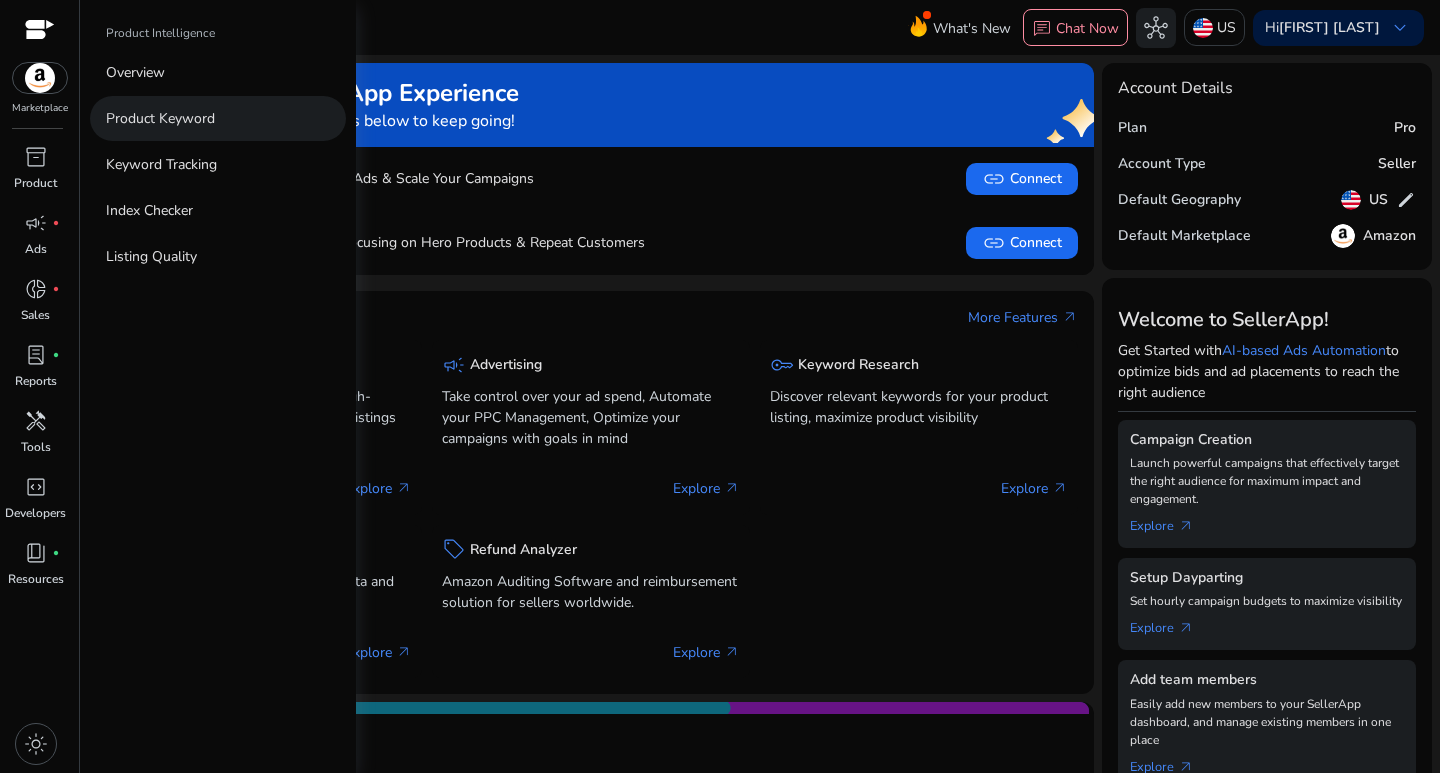 click on "Product Keyword" at bounding box center (160, 118) 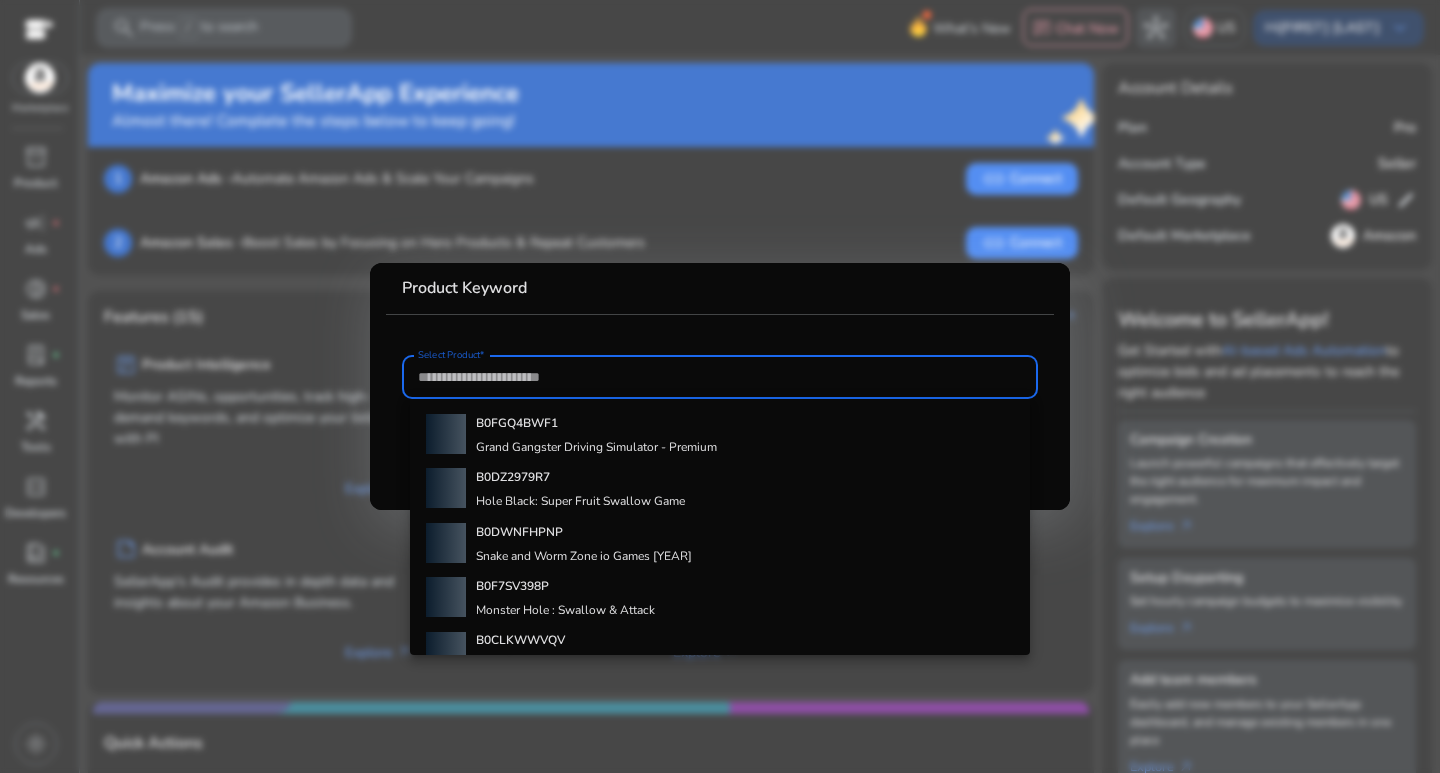 click at bounding box center [720, 386] 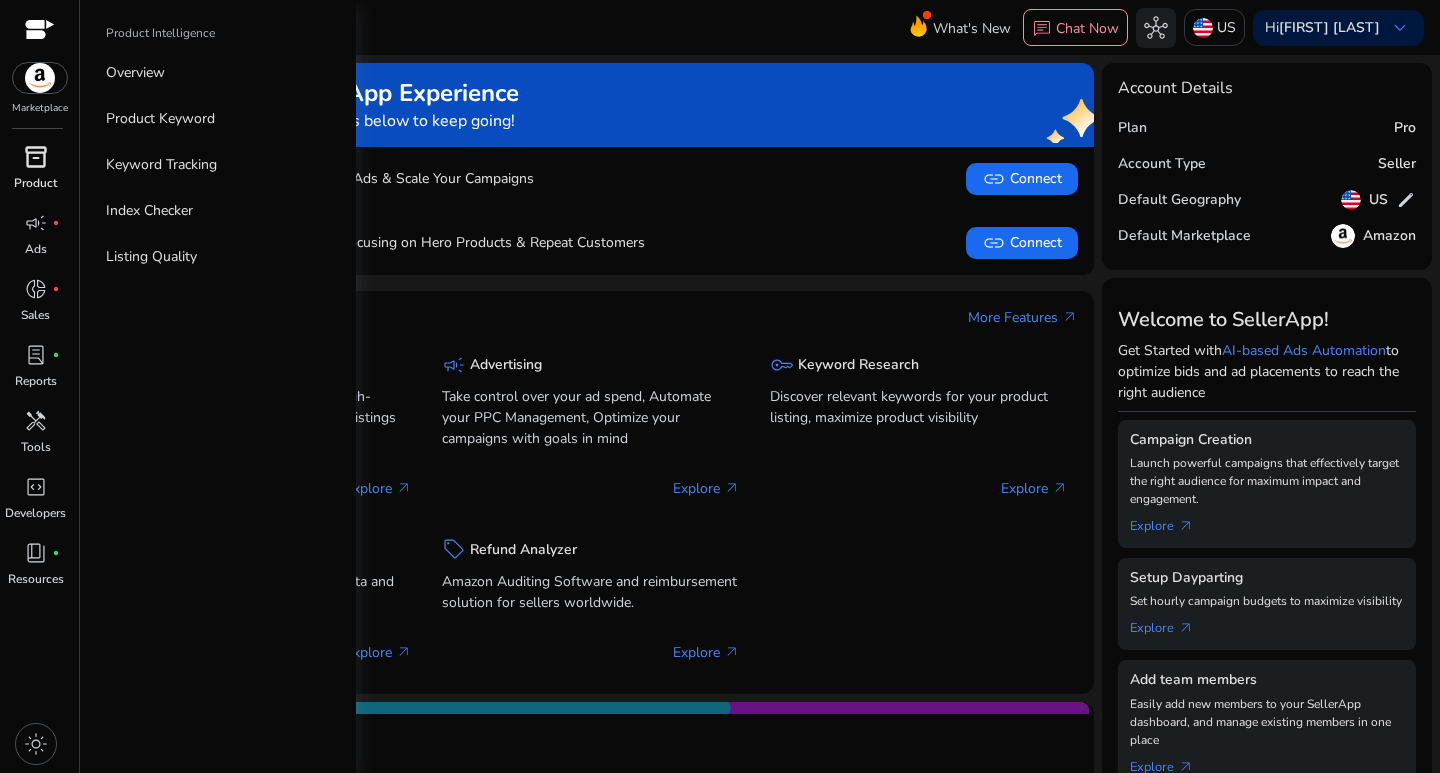 click on "inventory_2" at bounding box center [36, 157] 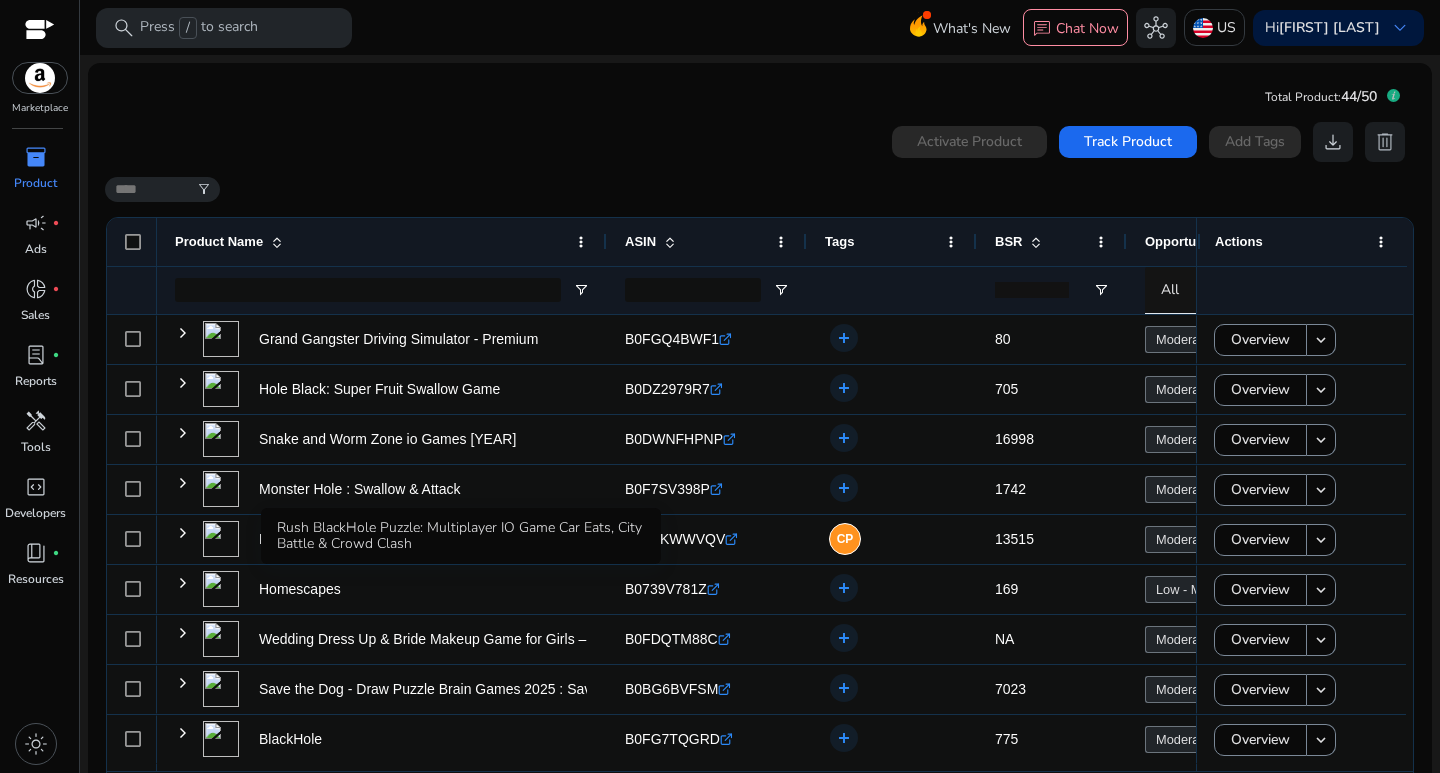 scroll, scrollTop: 478, scrollLeft: 0, axis: vertical 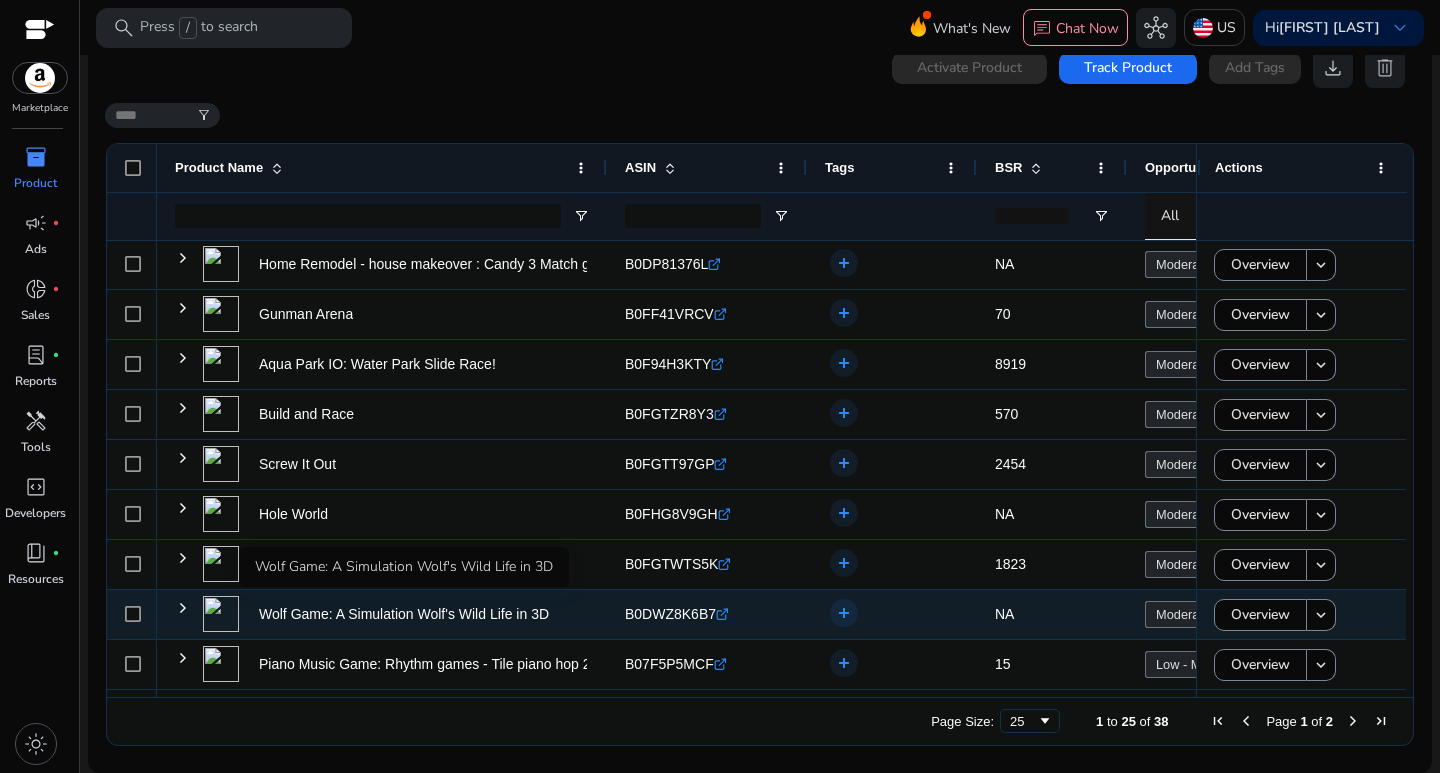 click on "Wolf Game: A Simulation Wolf's Wild Life in 3D" 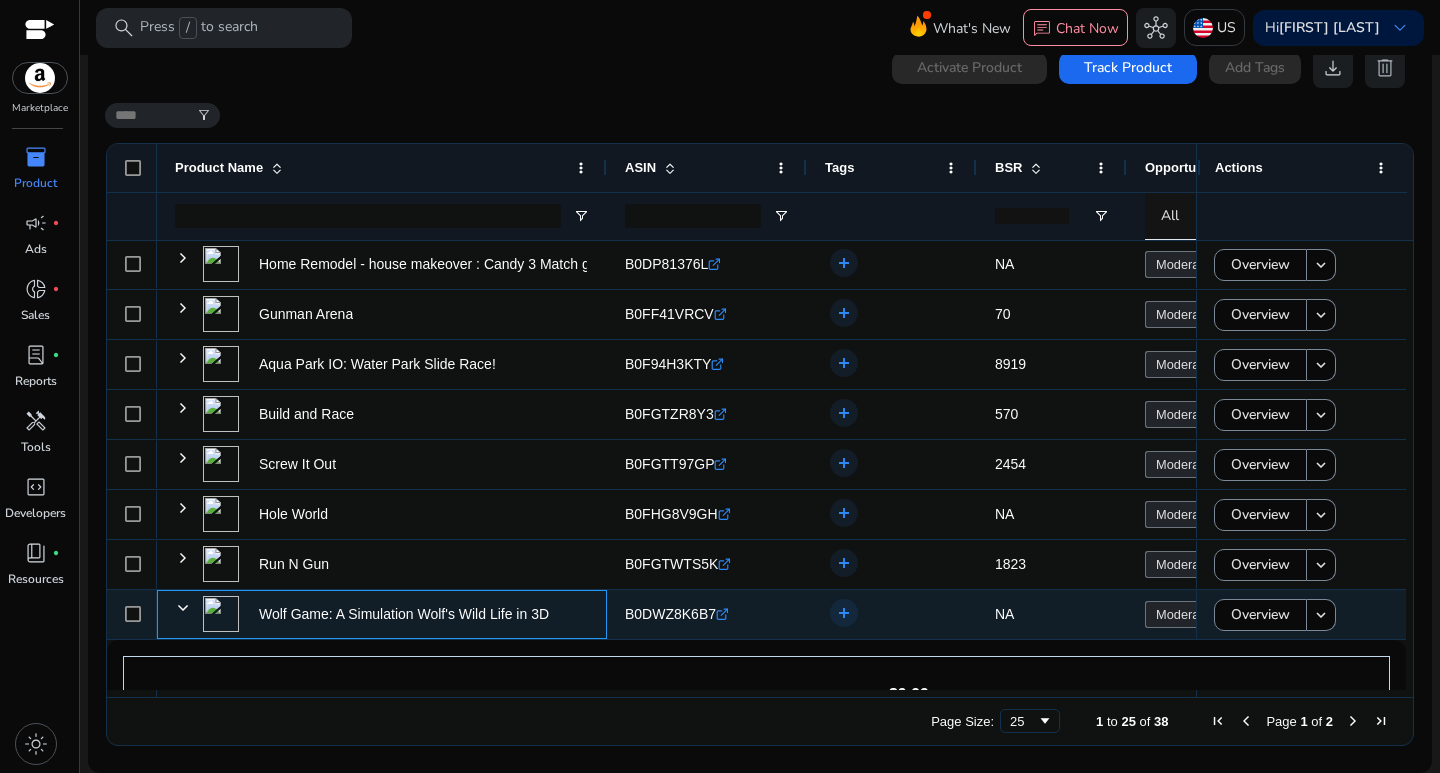 scroll, scrollTop: 854, scrollLeft: 0, axis: vertical 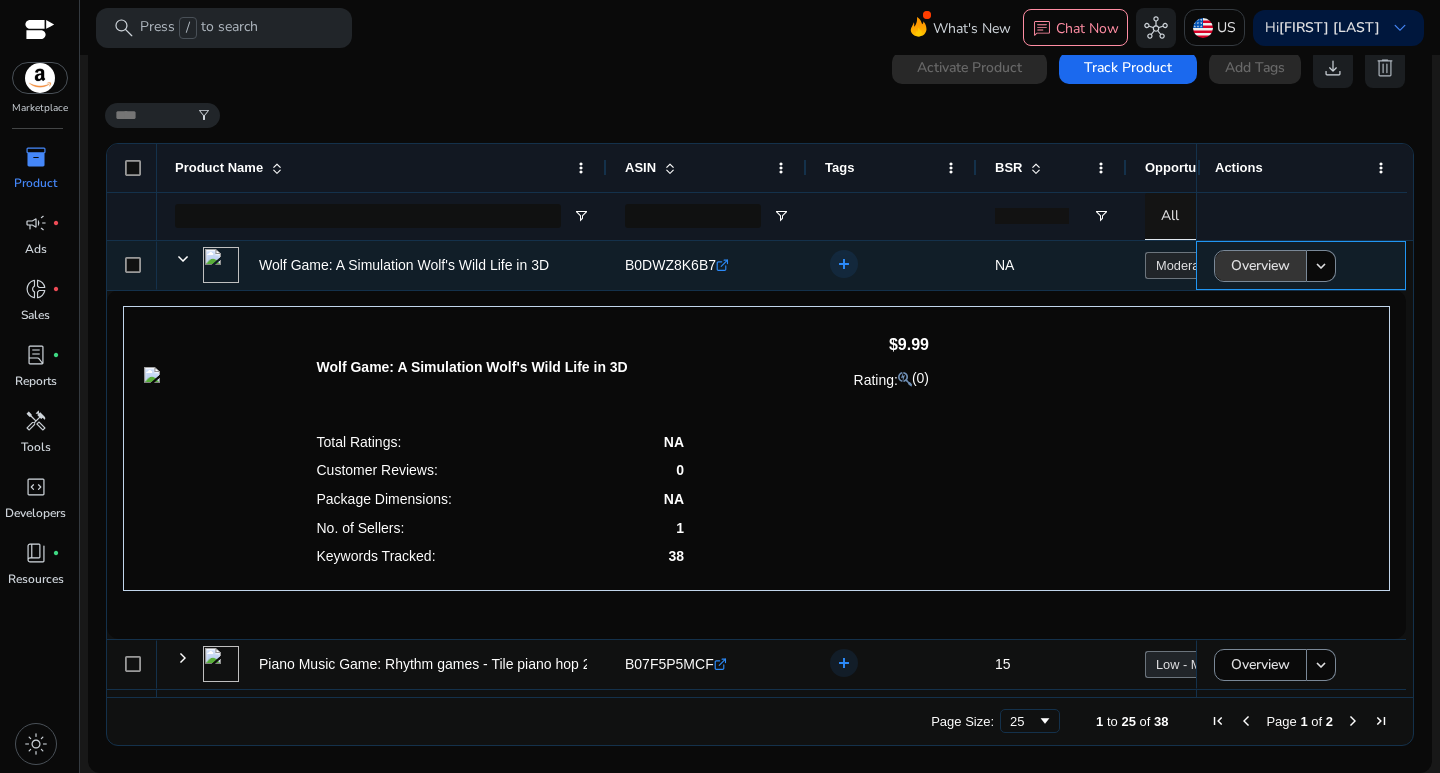 click on "Overview" 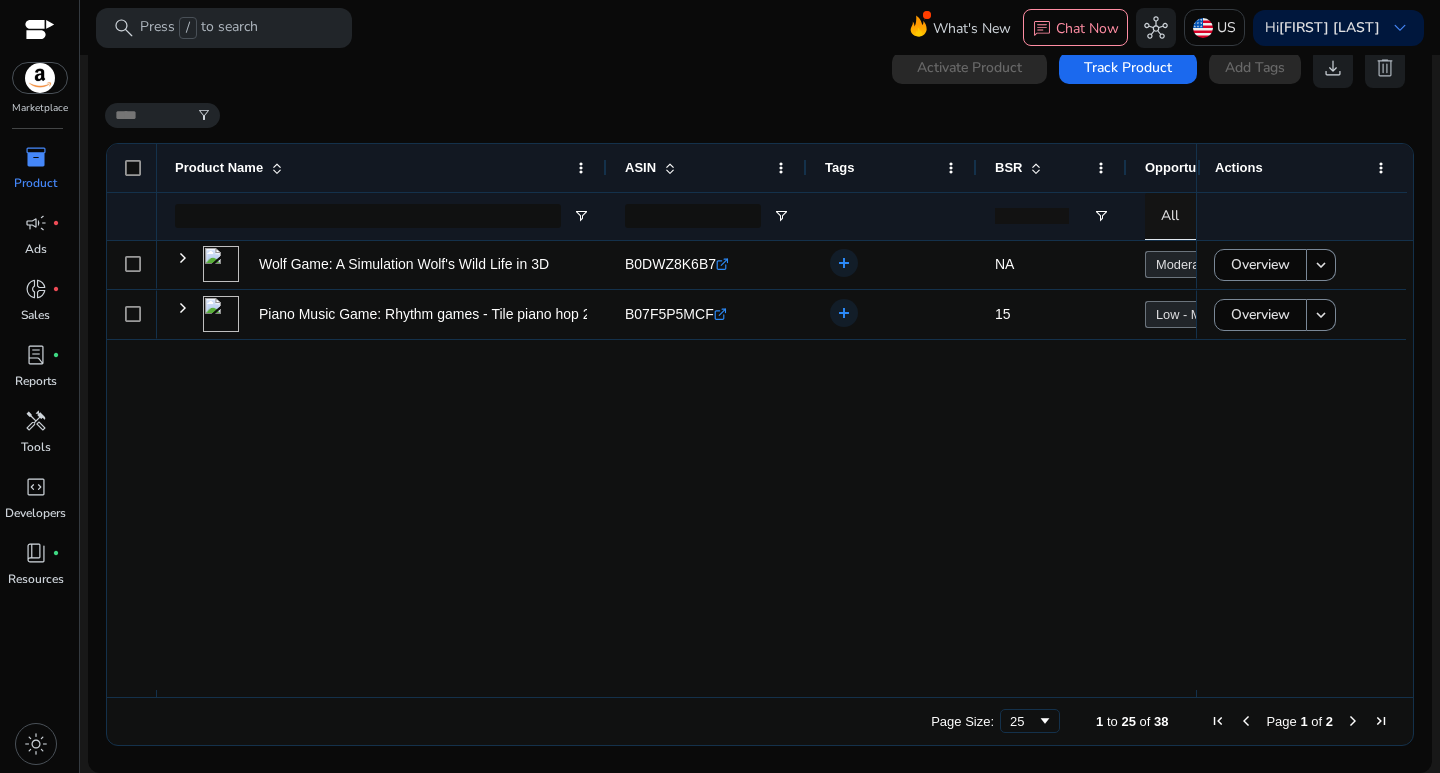 scroll, scrollTop: 801, scrollLeft: 0, axis: vertical 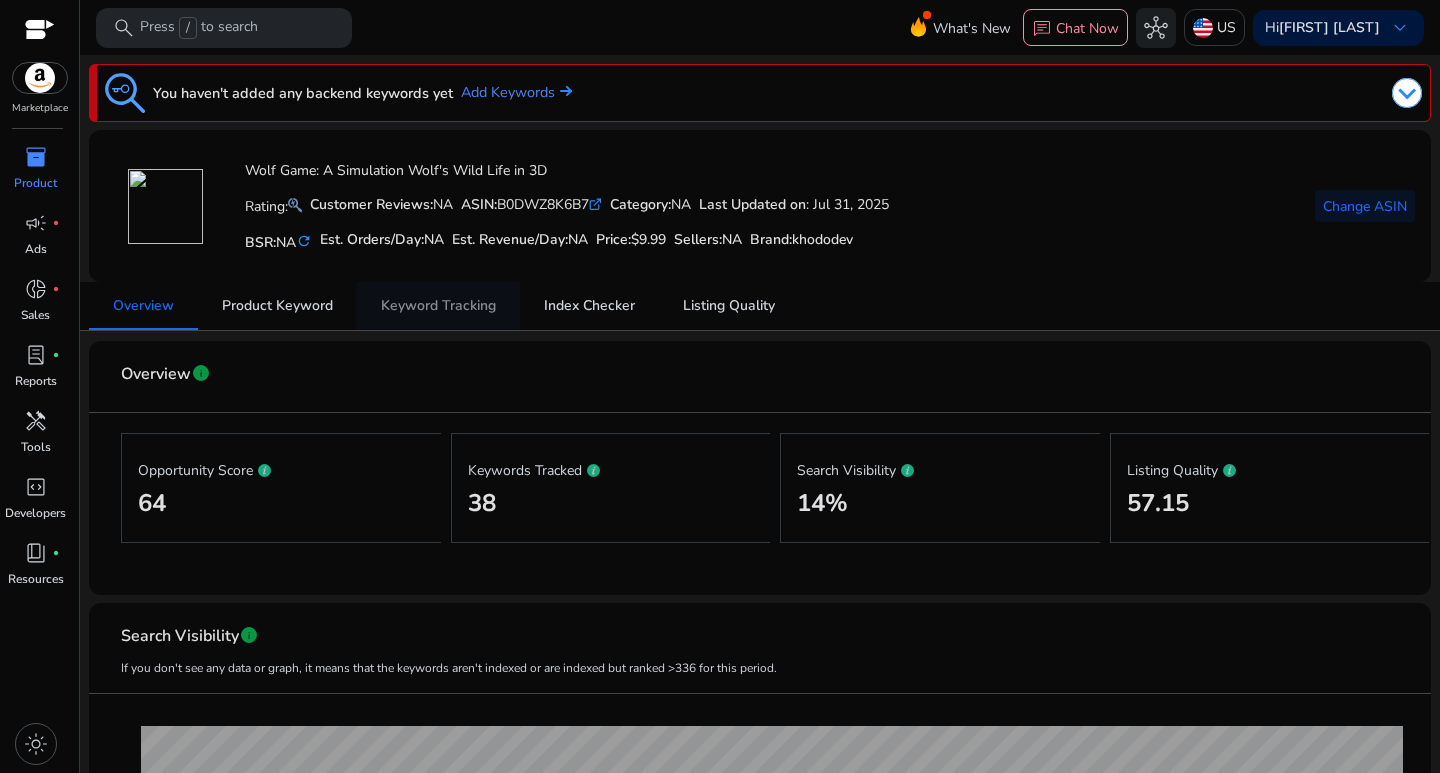 click on "Keyword Tracking" at bounding box center [438, 306] 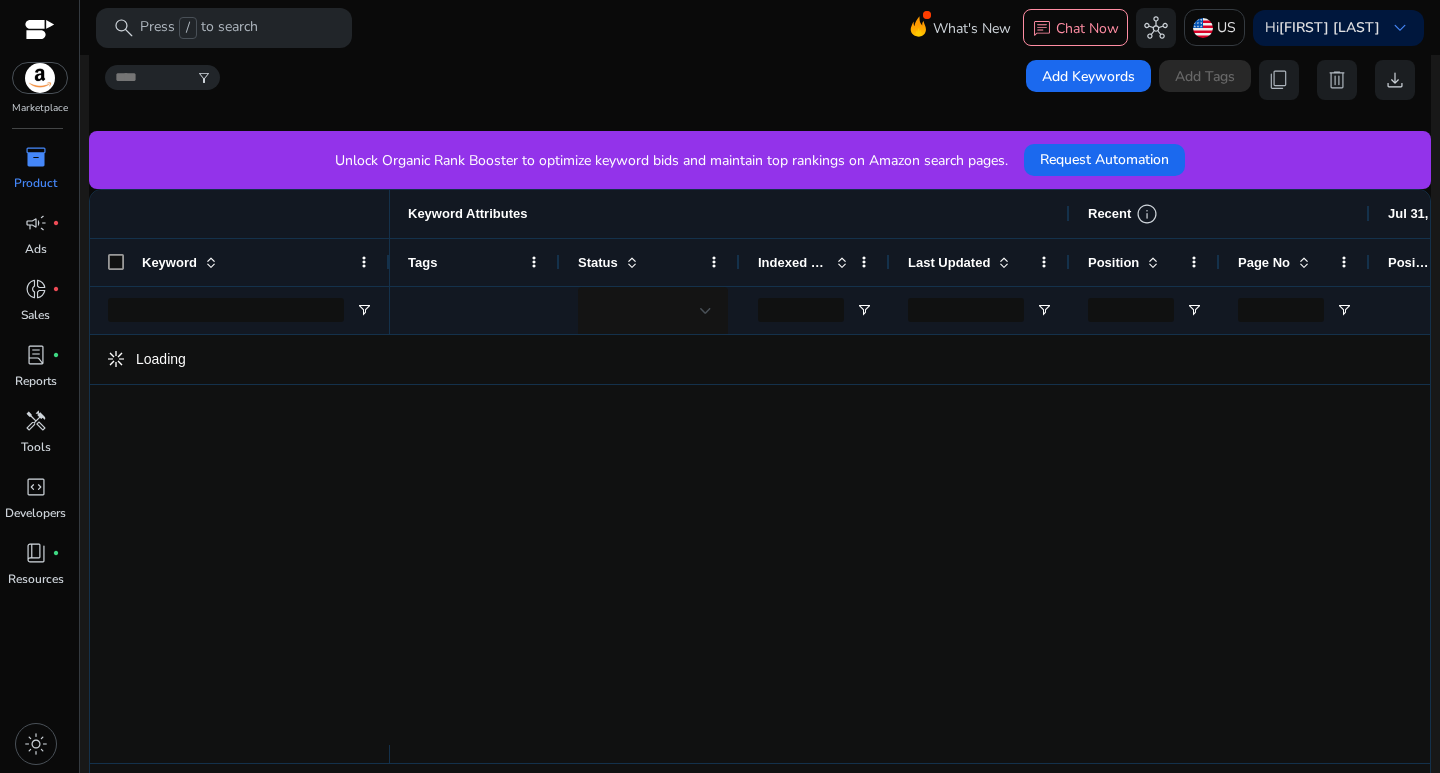 scroll, scrollTop: 507, scrollLeft: 0, axis: vertical 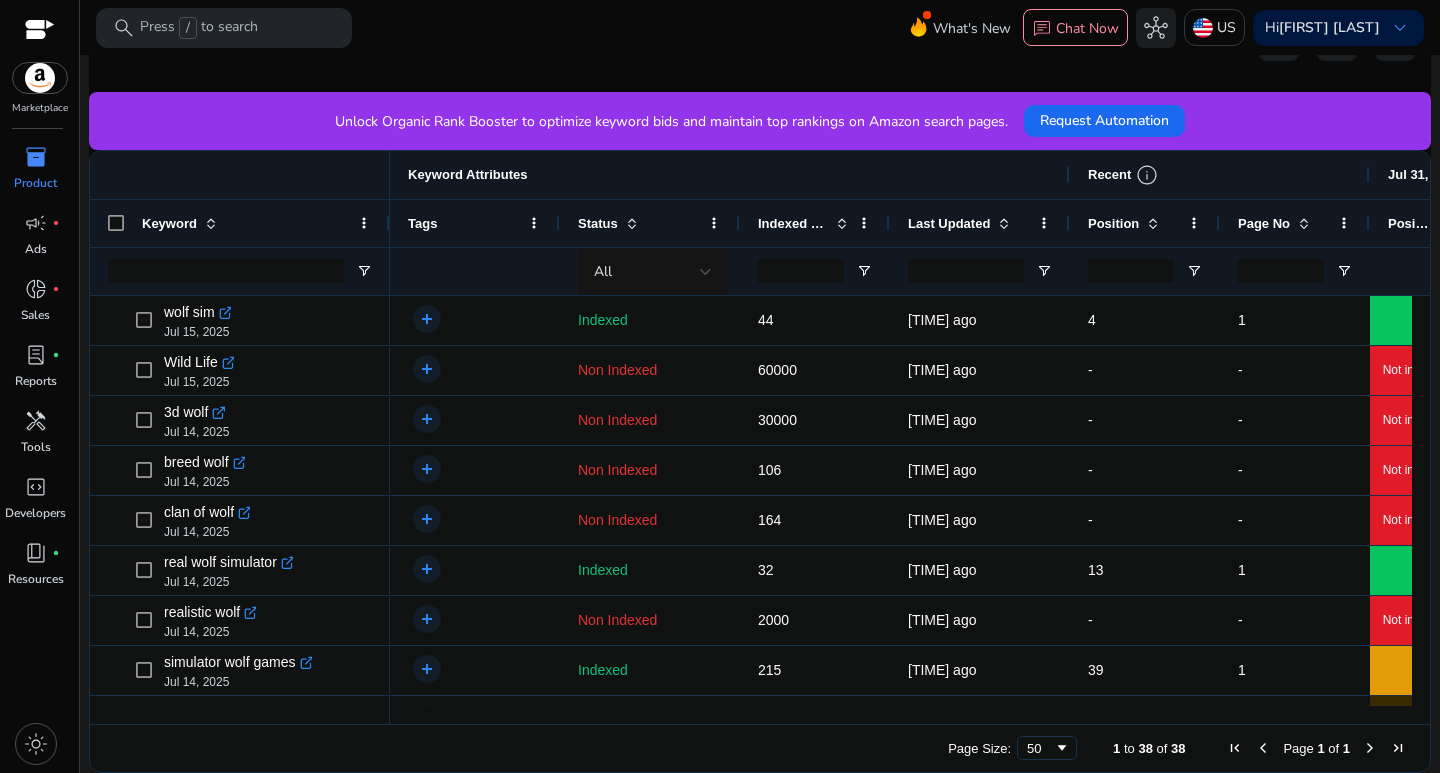 click on "Position" at bounding box center [1113, 223] 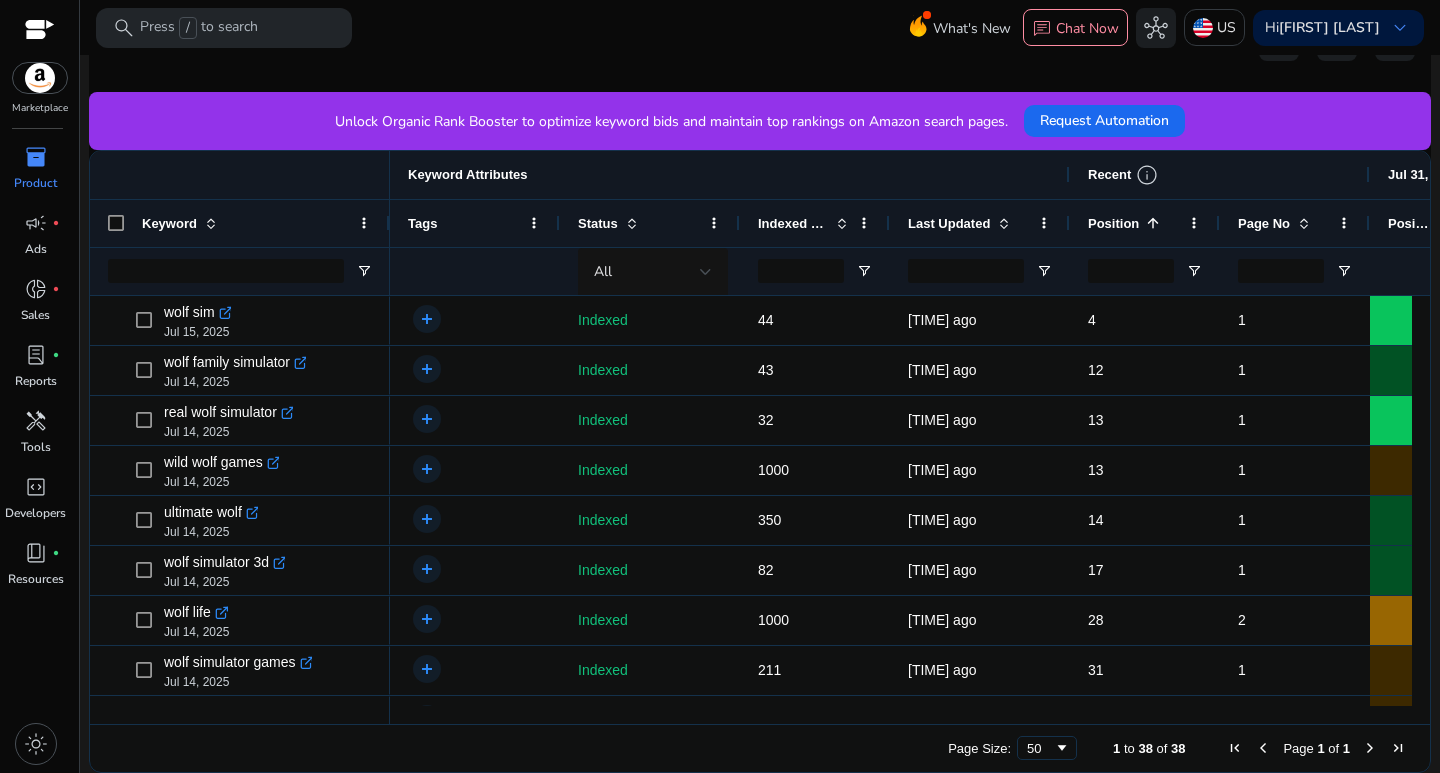 click on "Position" at bounding box center (1113, 223) 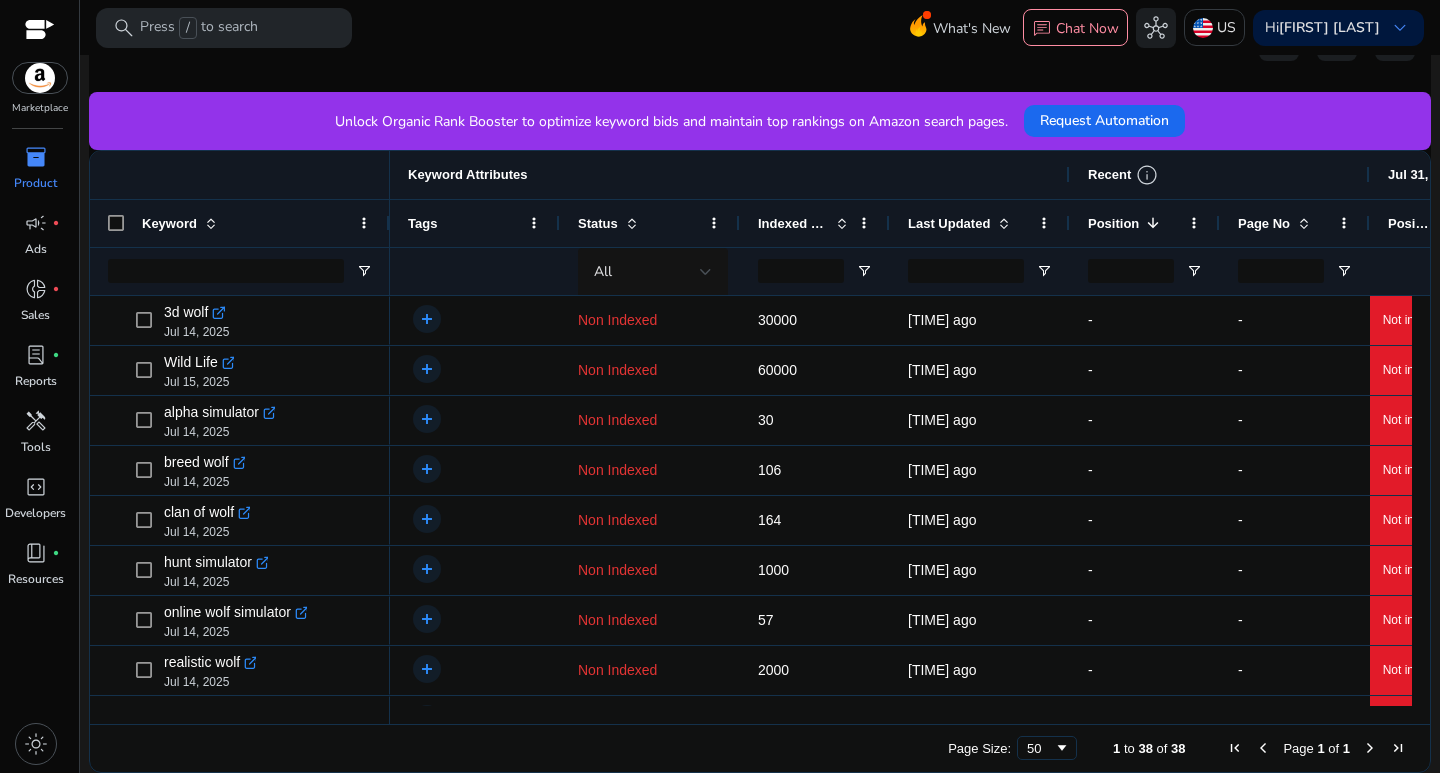 click on "Position" at bounding box center [1113, 223] 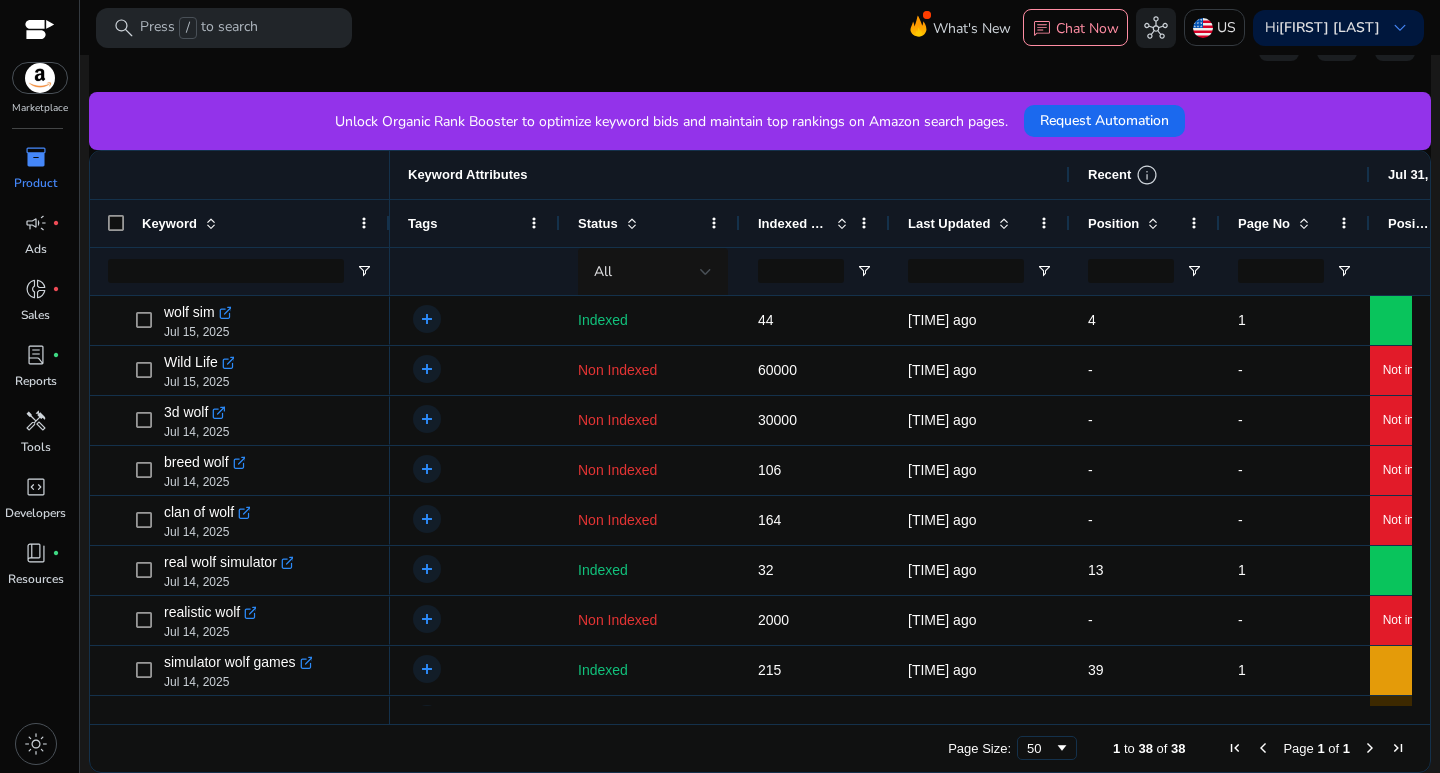 click on "Position" at bounding box center [1113, 223] 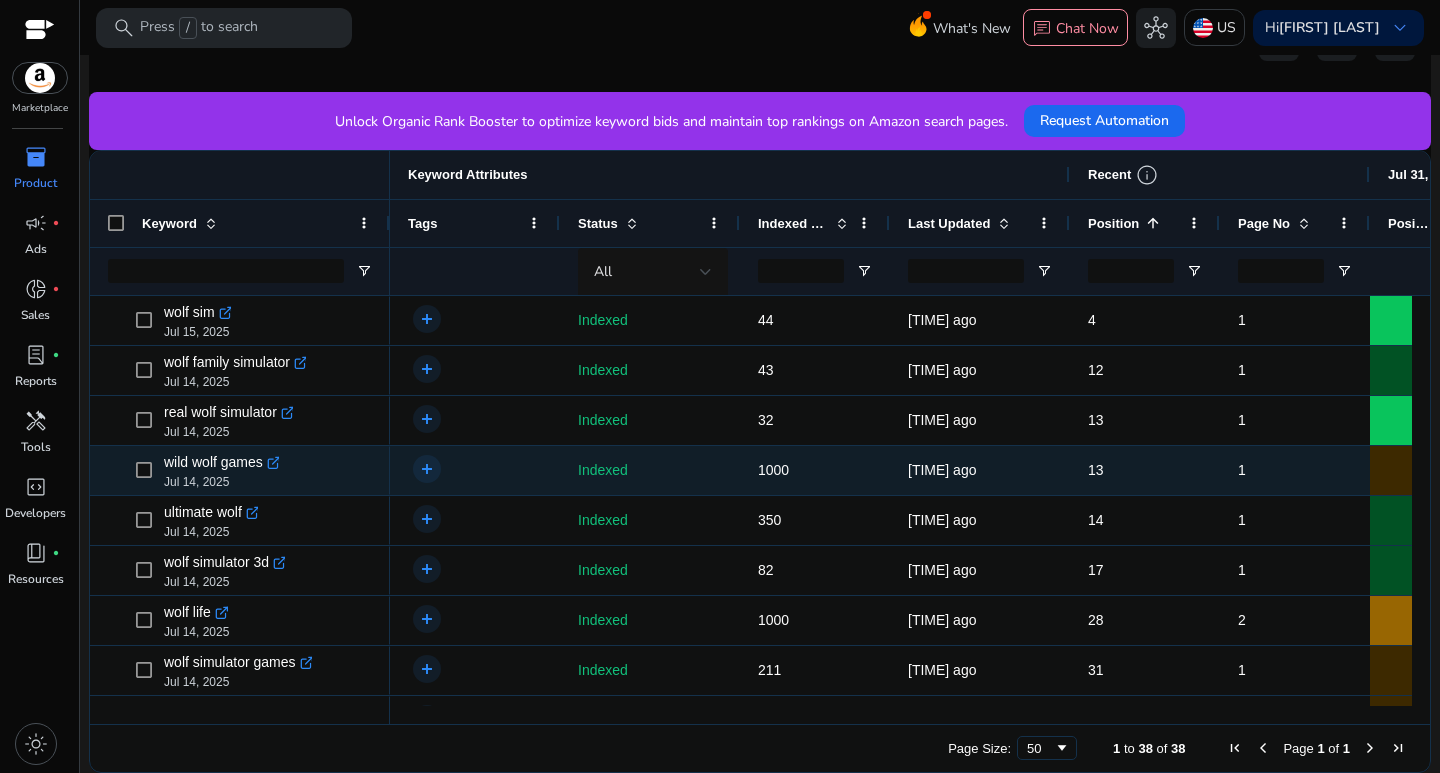 scroll, scrollTop: 0, scrollLeft: 287, axis: horizontal 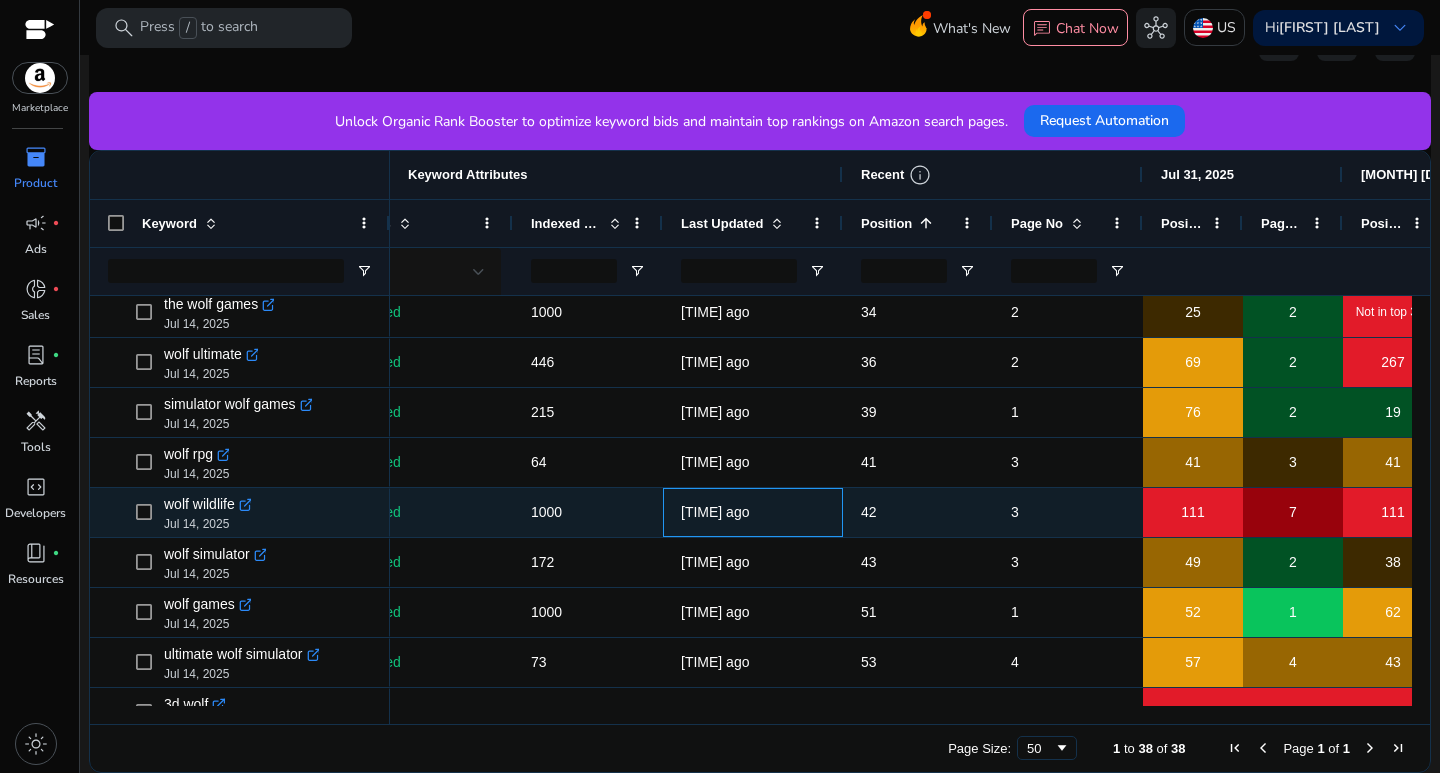 click on "[TIME] ago" at bounding box center [715, 512] 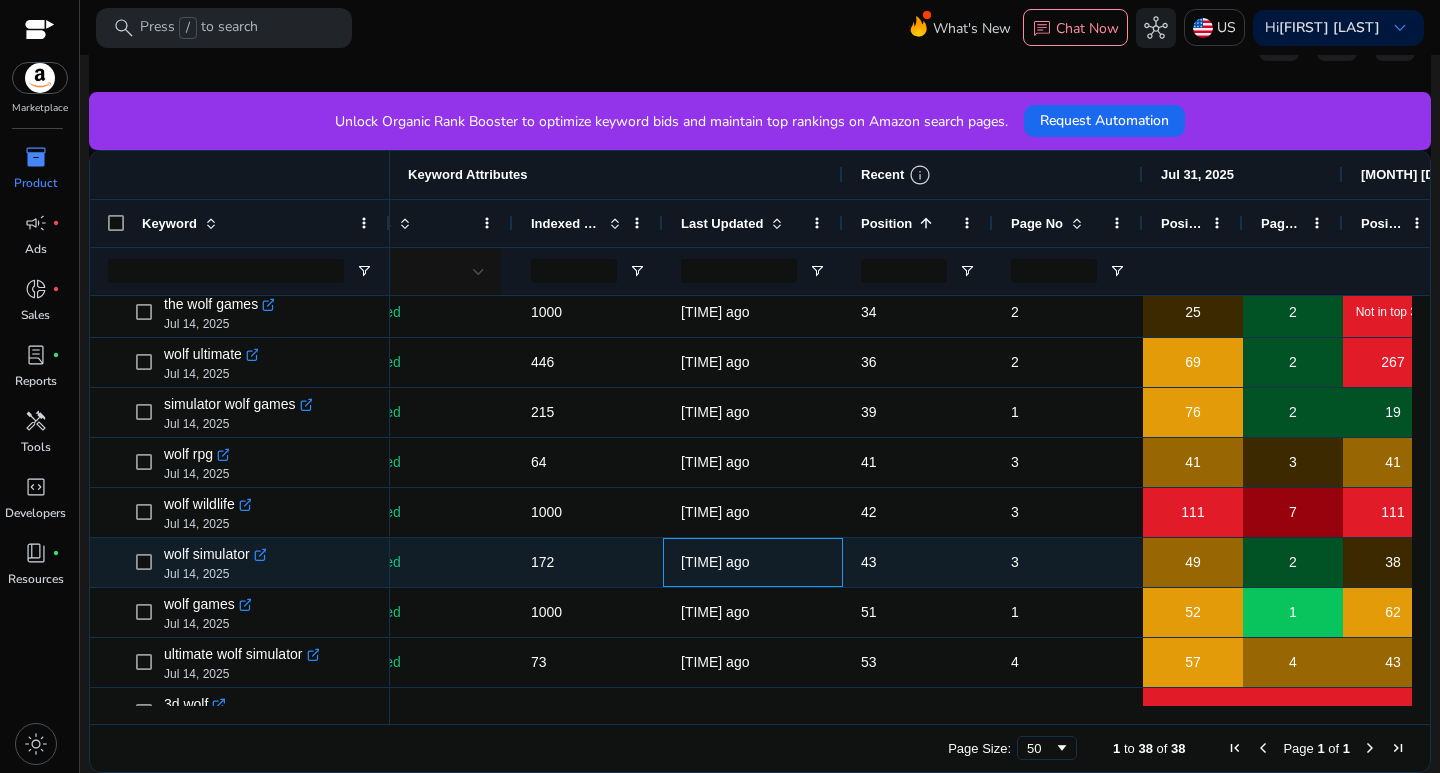 click on "[TIME] ago" at bounding box center [715, 562] 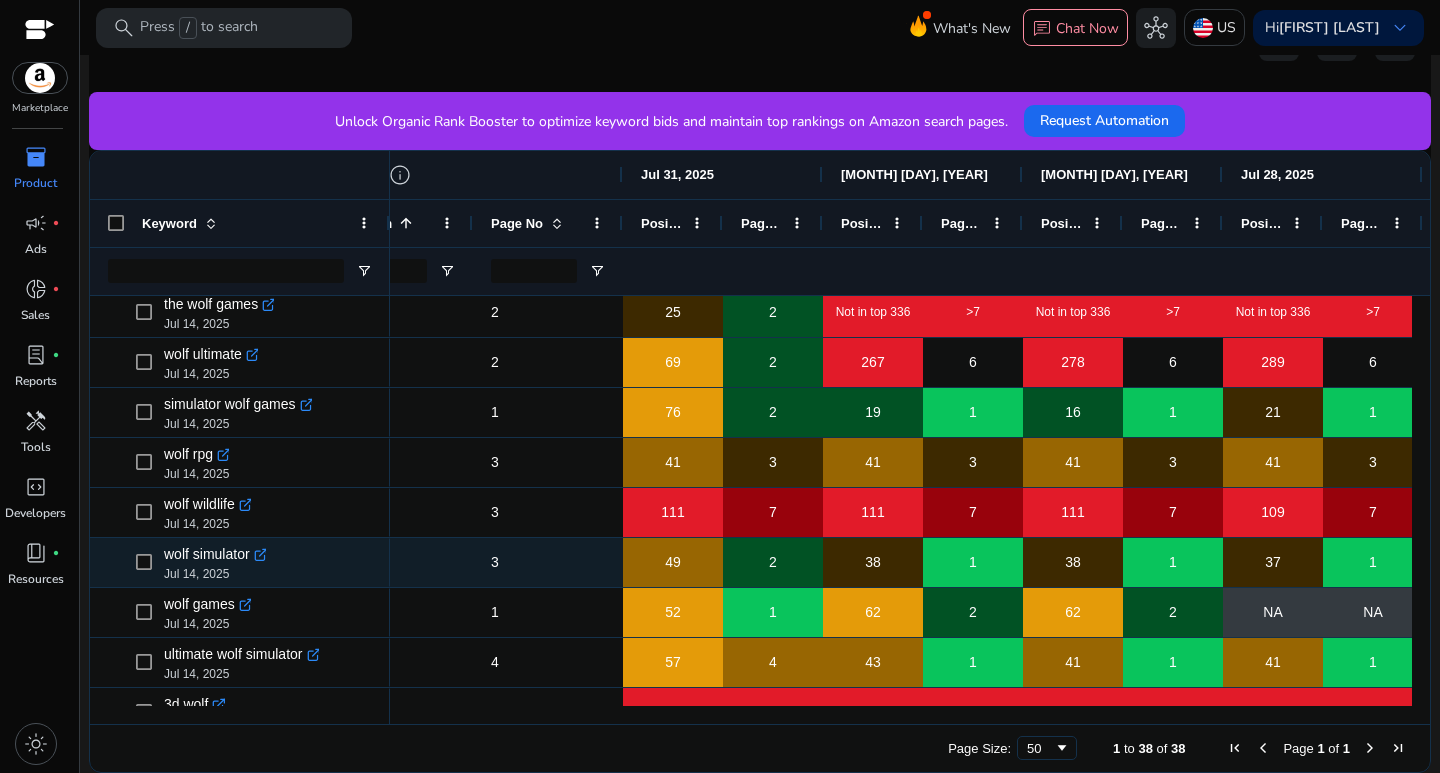 scroll, scrollTop: 0, scrollLeft: 836, axis: horizontal 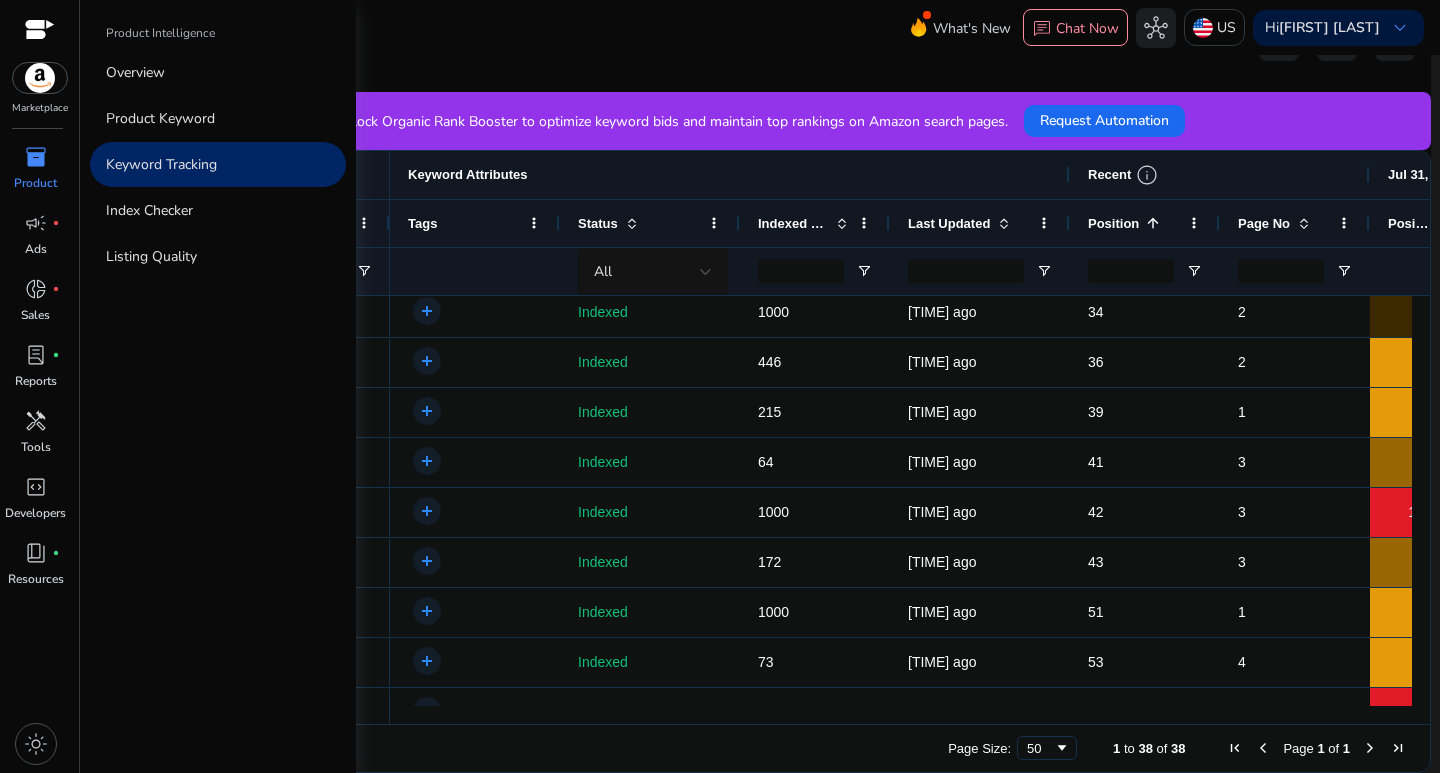click on "Product" at bounding box center [35, 183] 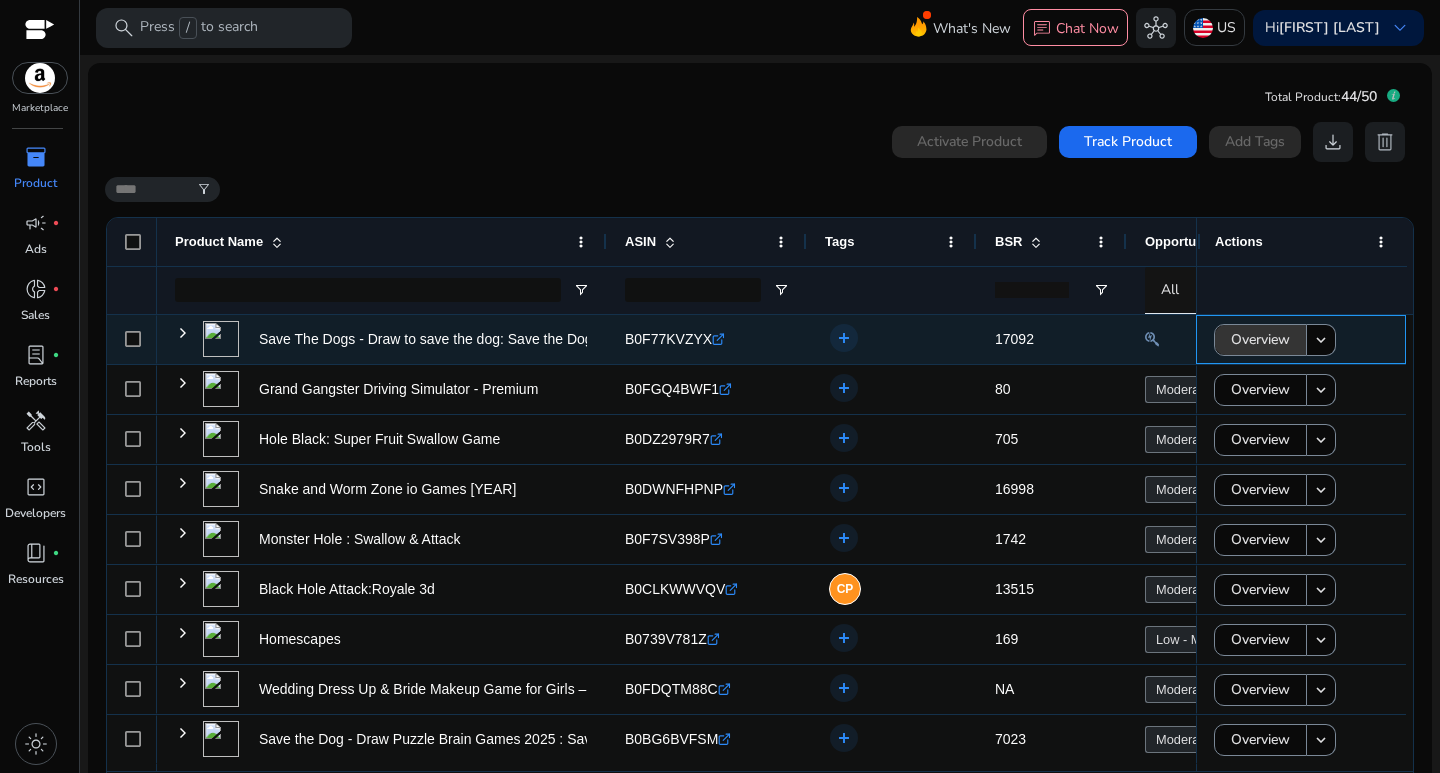 click on "Overview" 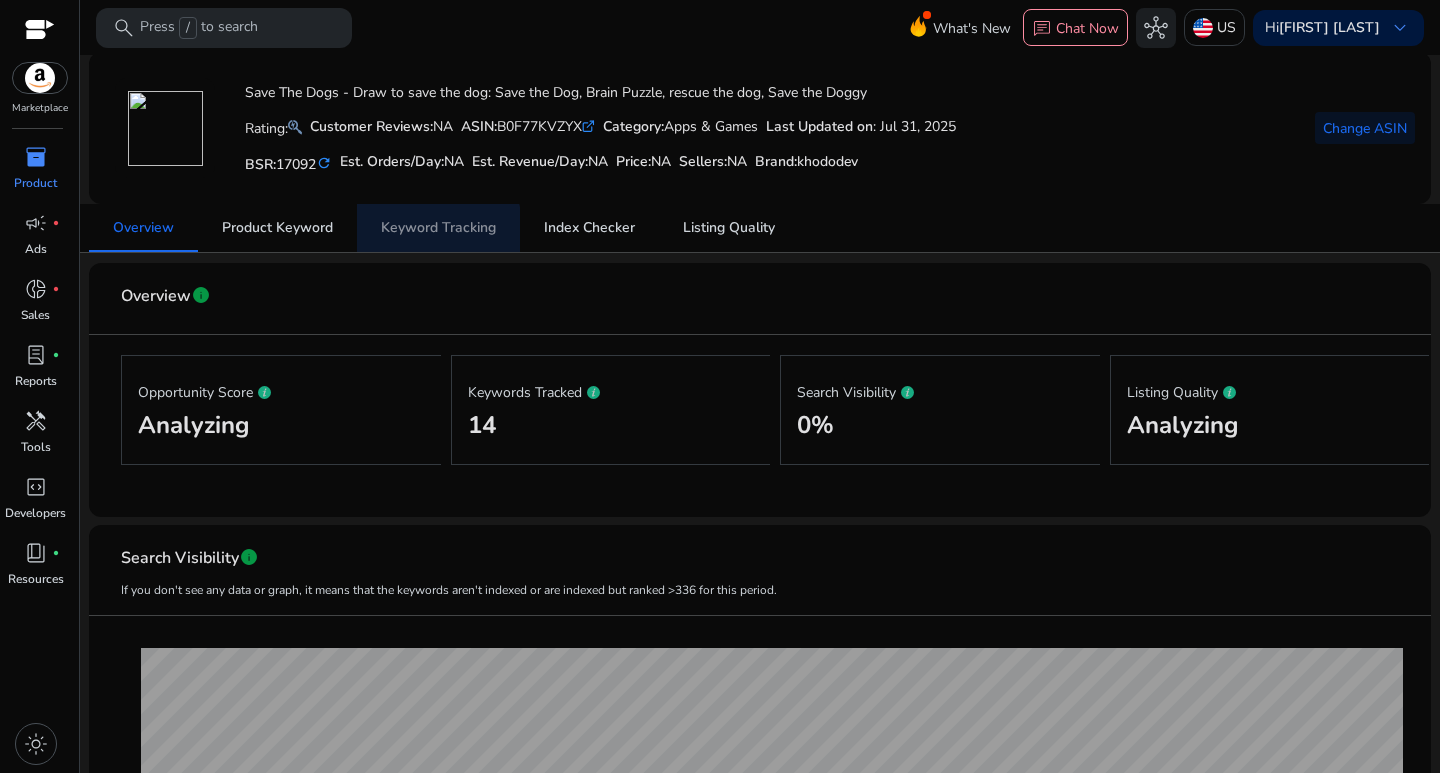 click on "Keyword Tracking" at bounding box center (438, 228) 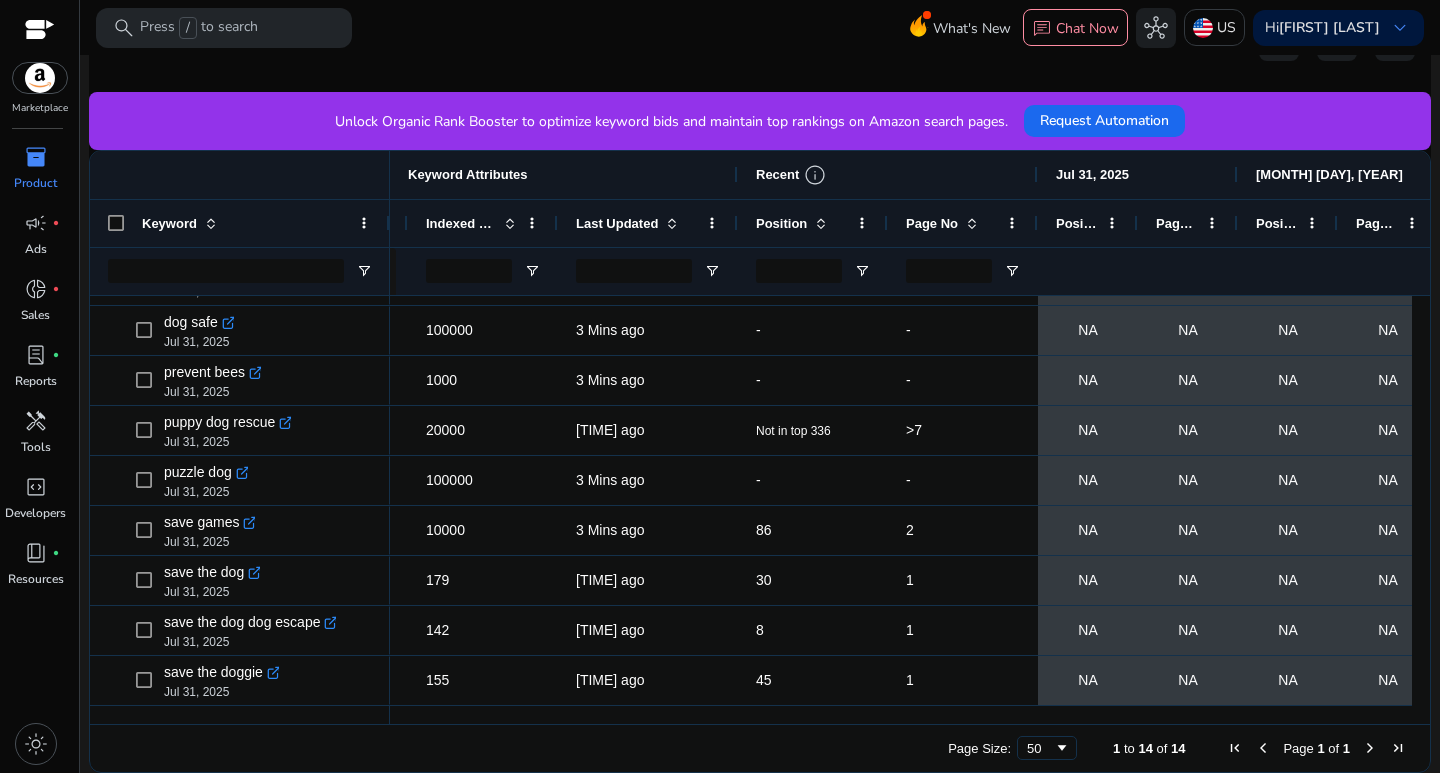 click on "Position" at bounding box center (781, 223) 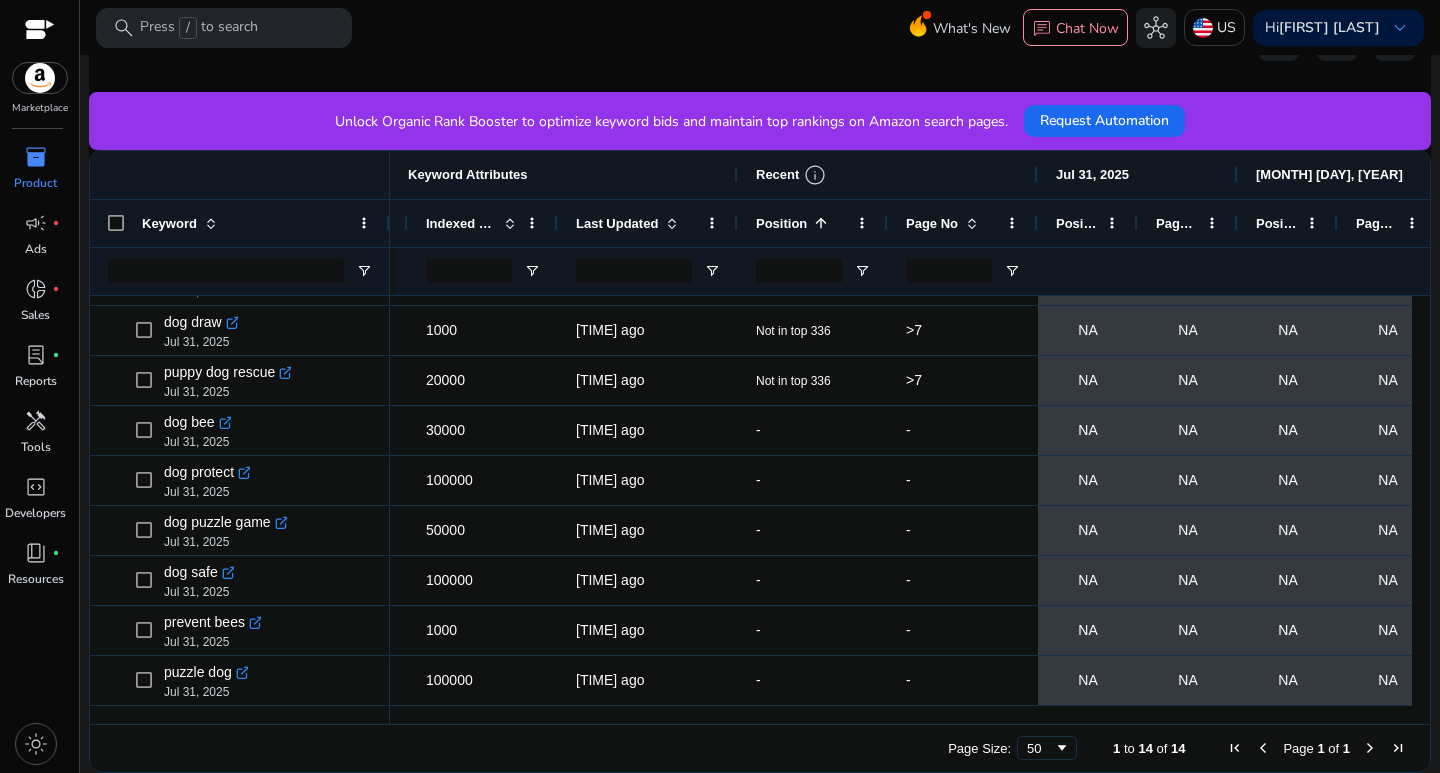 click on "Position" at bounding box center (781, 223) 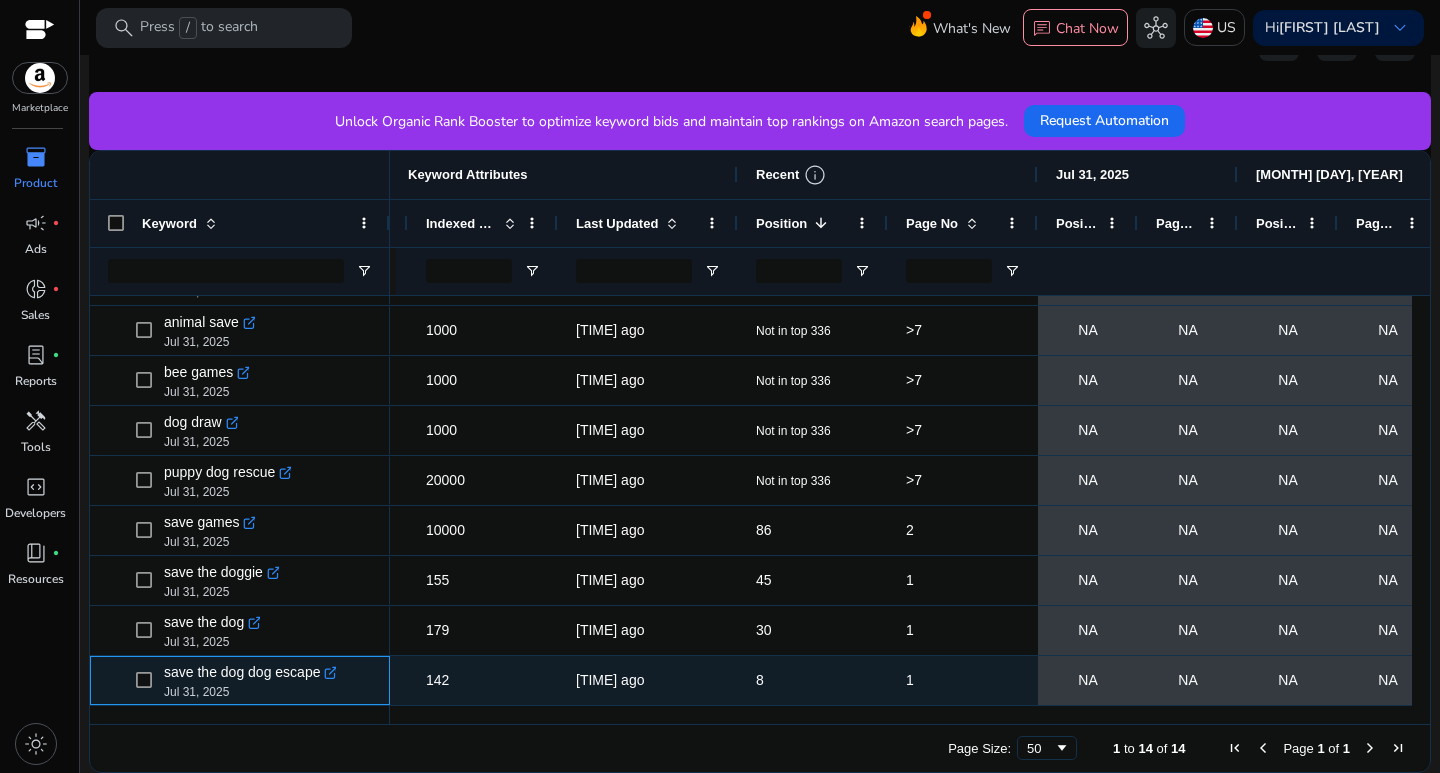 click on ".st0{fill:#2c8af8}" 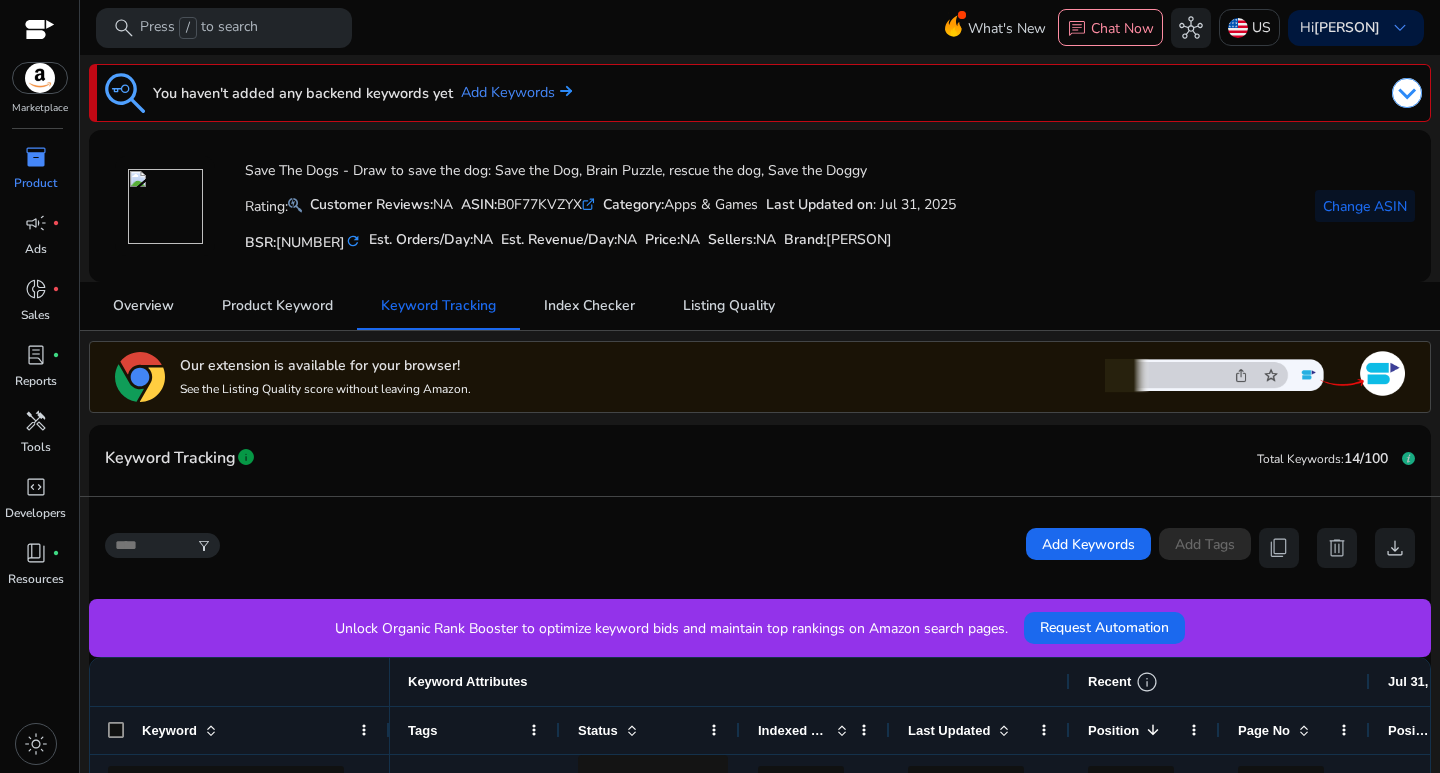 scroll, scrollTop: 0, scrollLeft: 0, axis: both 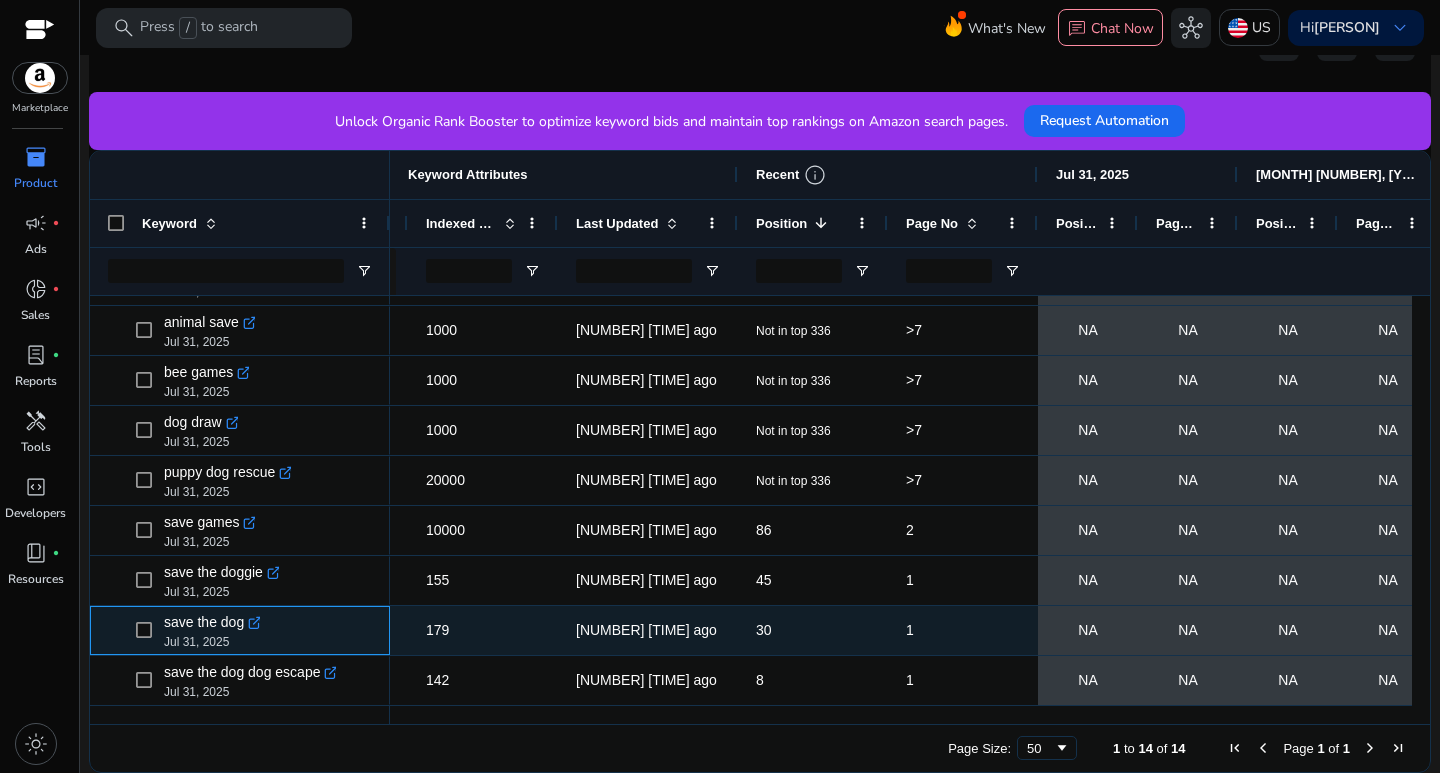 click on ".st0{fill:#2c8af8}" 